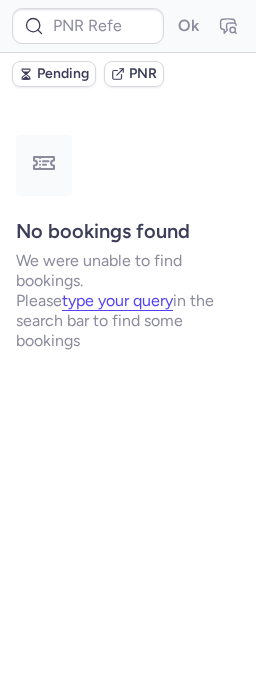 scroll, scrollTop: 0, scrollLeft: 0, axis: both 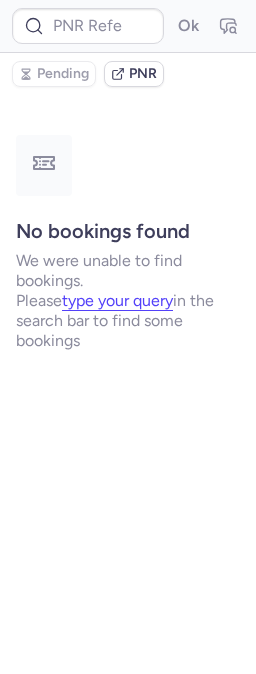 type on "CPWFJV" 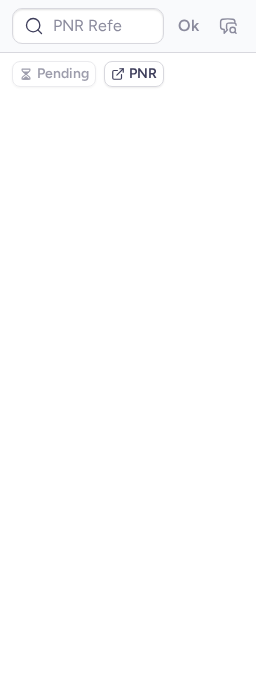 scroll, scrollTop: 0, scrollLeft: 0, axis: both 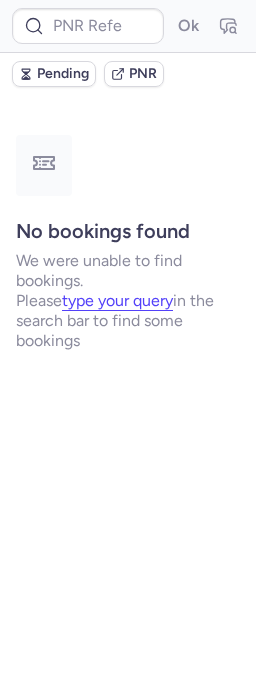 type on "09407984" 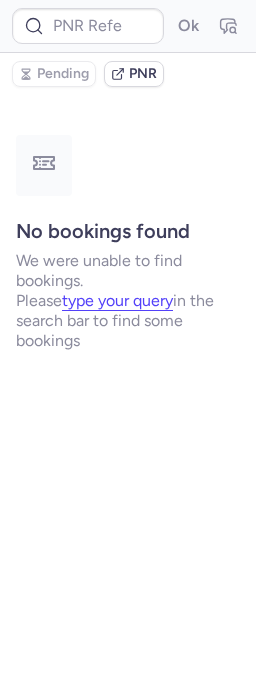 type on "DL378A" 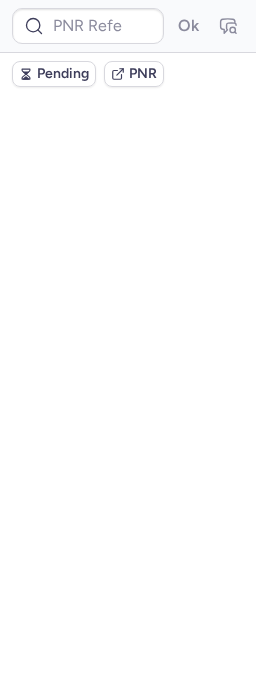 type on "CPX7CS" 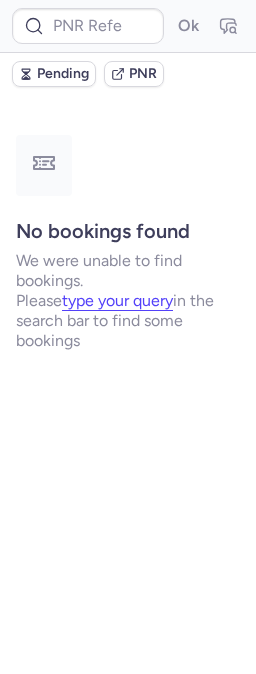 type on "CPX7CS" 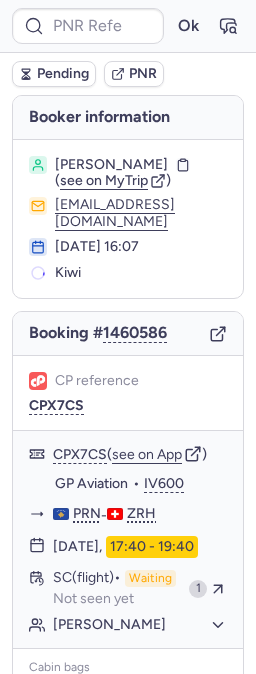 type on "DL378A" 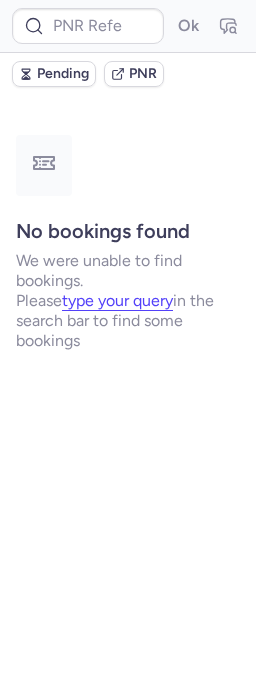 type on "CPK3MY" 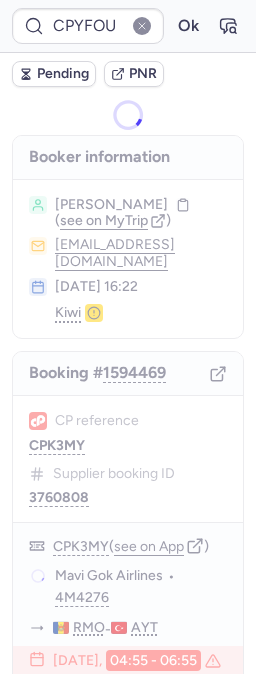 type on "CPK3MY" 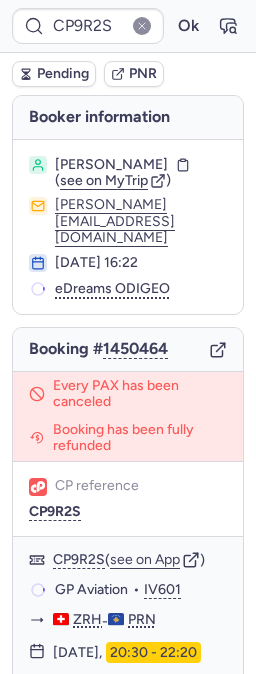 type on "CPR6P4" 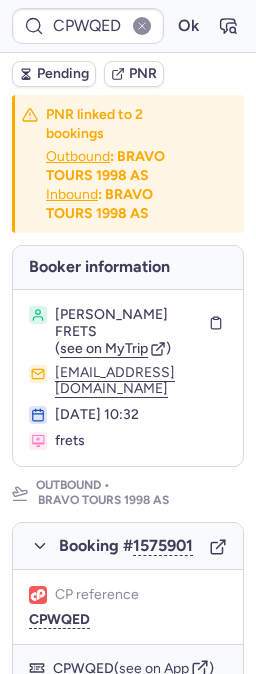 type on "CPSAAC" 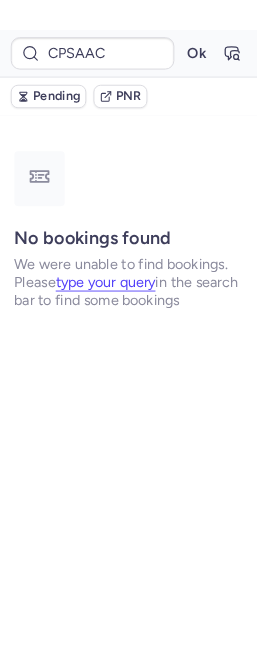 scroll, scrollTop: 0, scrollLeft: 0, axis: both 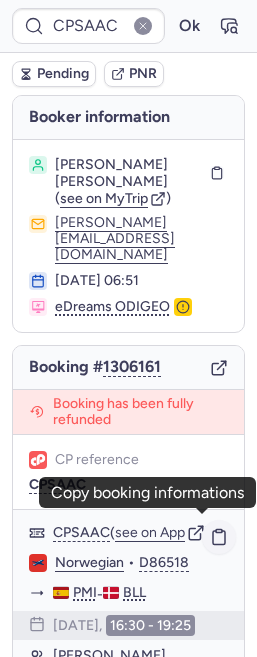click 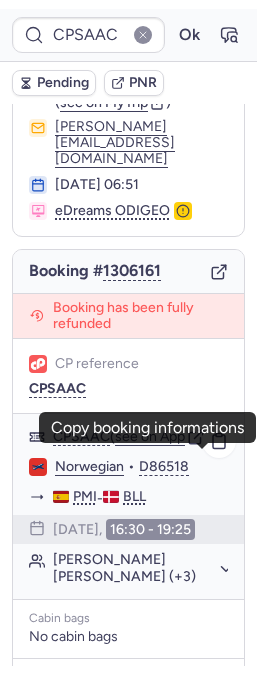 scroll, scrollTop: 111, scrollLeft: 0, axis: vertical 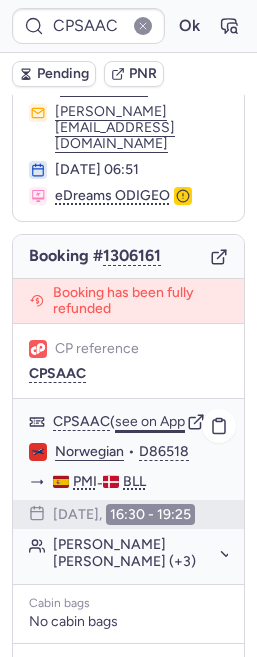 click on "see on App" 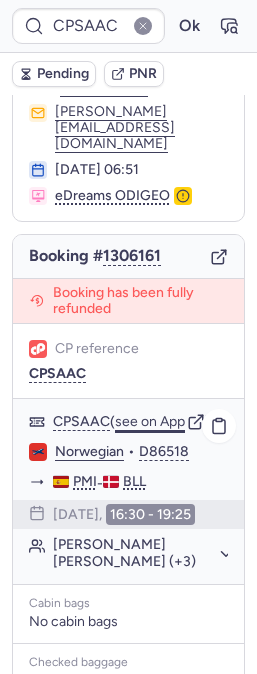 click on "see on App" 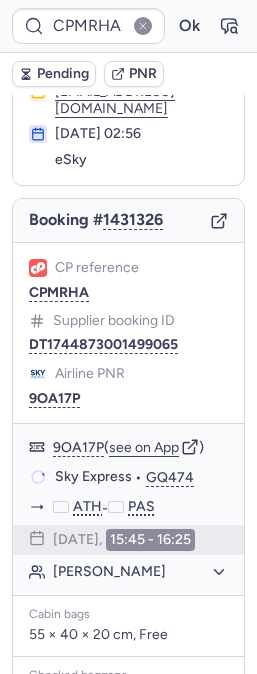 scroll, scrollTop: 111, scrollLeft: 0, axis: vertical 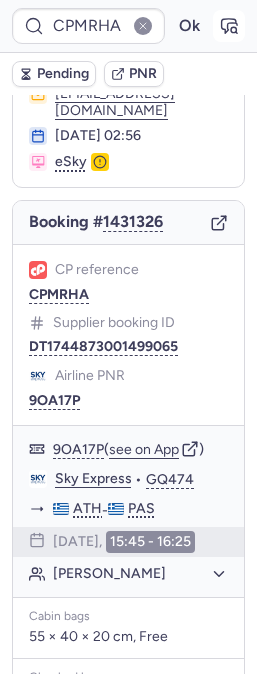 click 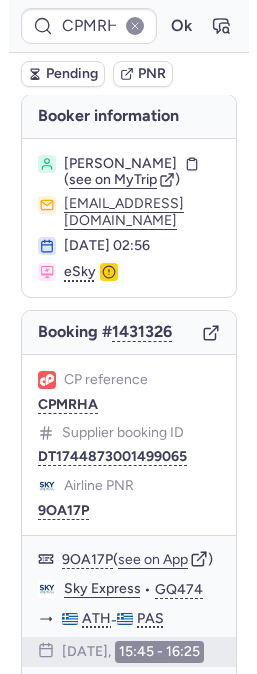scroll, scrollTop: 0, scrollLeft: 0, axis: both 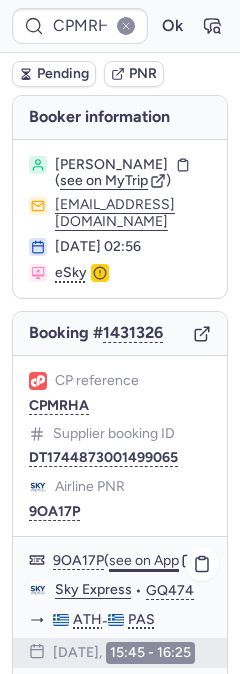 click on "see on App" 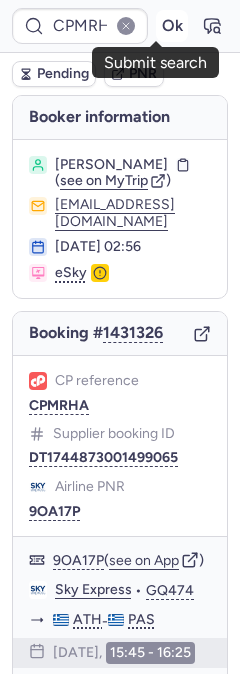 click on "Ok" at bounding box center (172, 26) 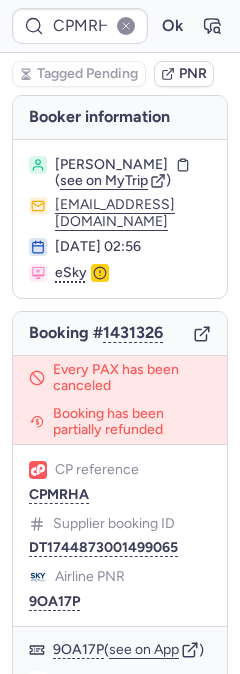 type on "CPSUPX" 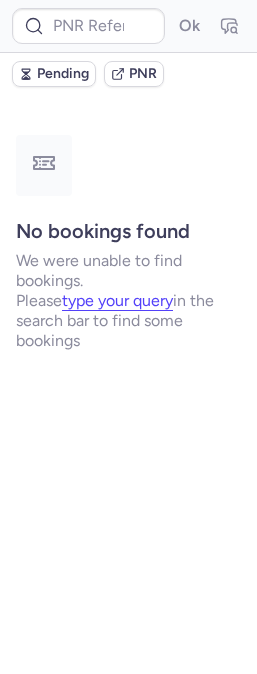 type on "CPKYXB" 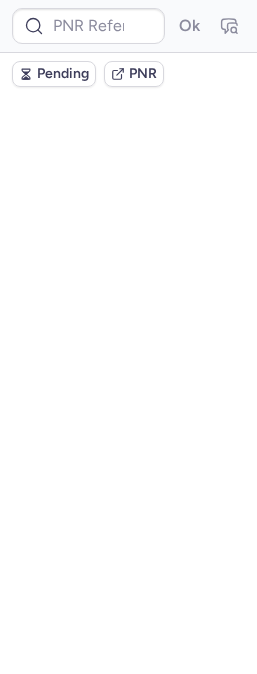 scroll, scrollTop: 0, scrollLeft: 0, axis: both 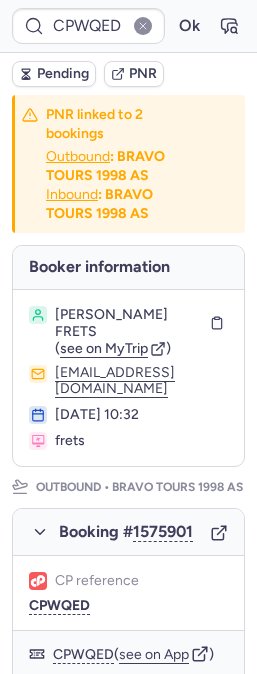 type on "CPR6P4" 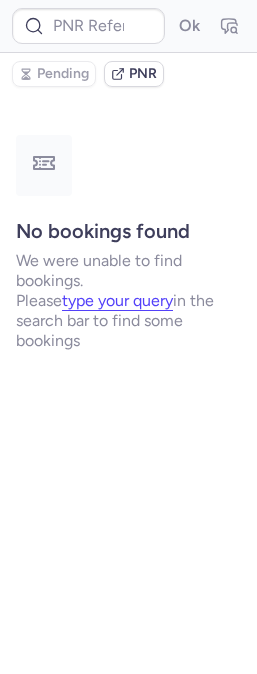 type on "CP5HI7" 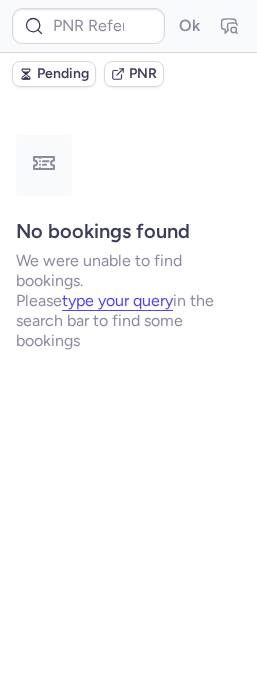type on "29AUG25" 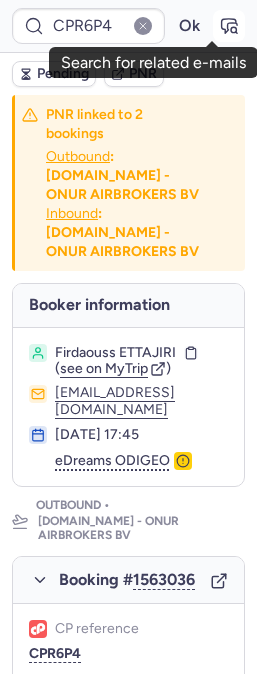 click at bounding box center [229, 26] 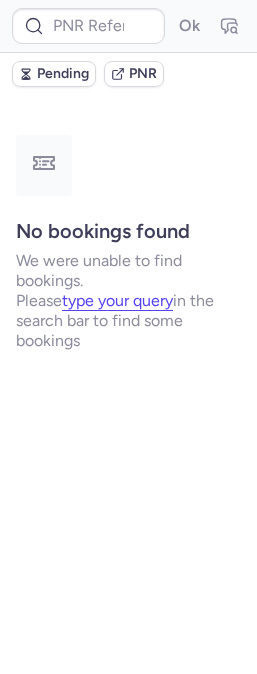 type on "CPNISD" 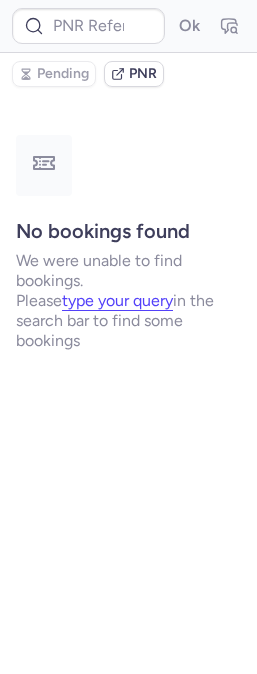 type on "CPNISD" 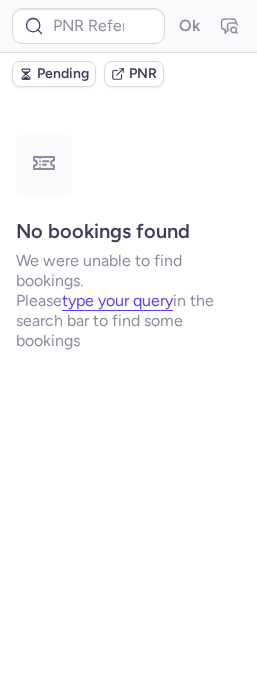 type on "CPNISD" 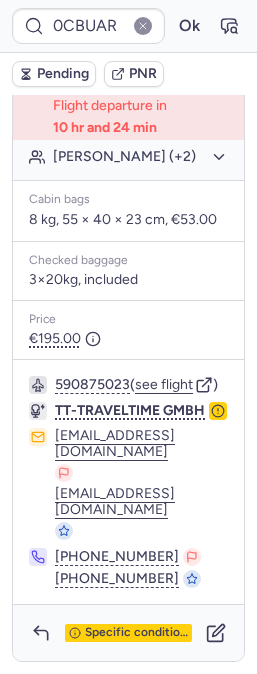 scroll, scrollTop: 640, scrollLeft: 0, axis: vertical 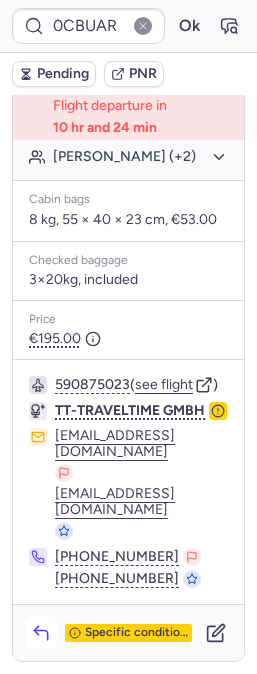 click 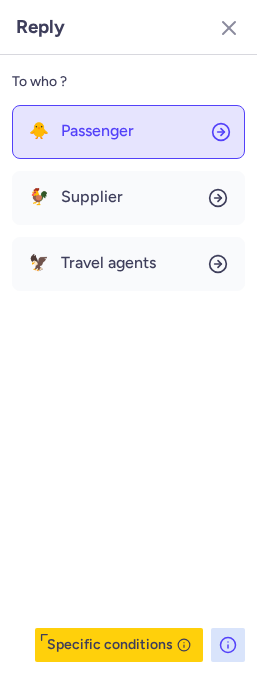 click on "🐥 Passenger" 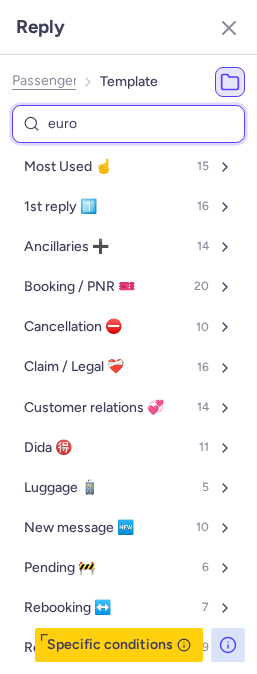 type on "eurow" 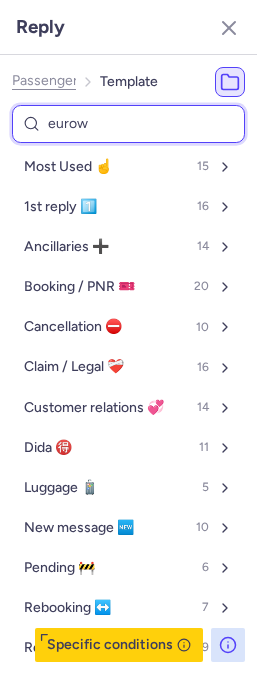 select on "en" 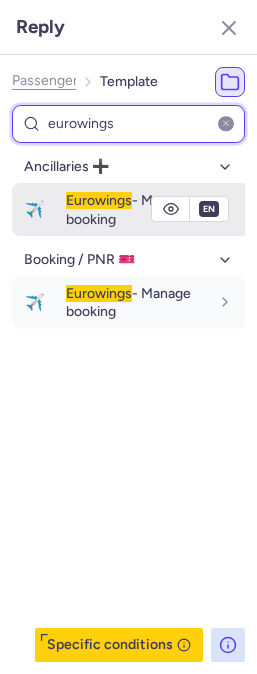 type on "eurowings" 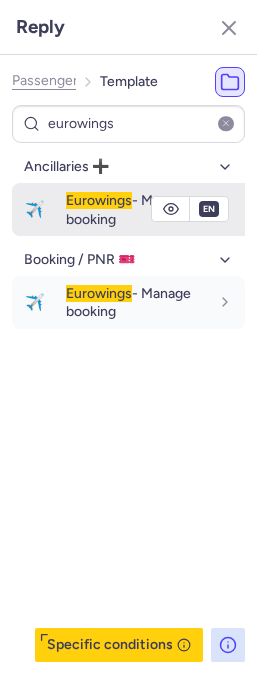 click on "Eurowings  - Manage booking" at bounding box center [128, 209] 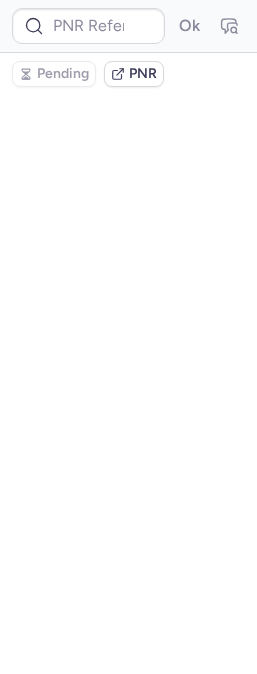 type on "0CBUAR" 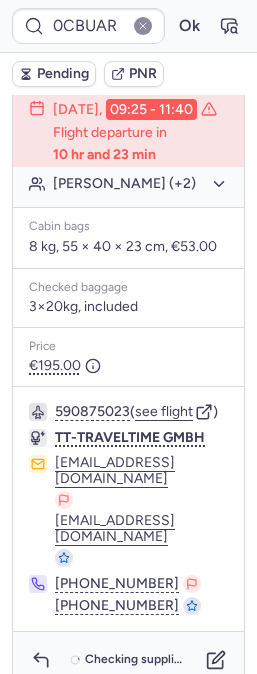 scroll, scrollTop: 623, scrollLeft: 0, axis: vertical 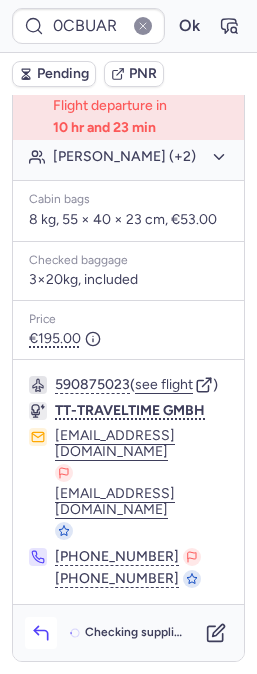 click 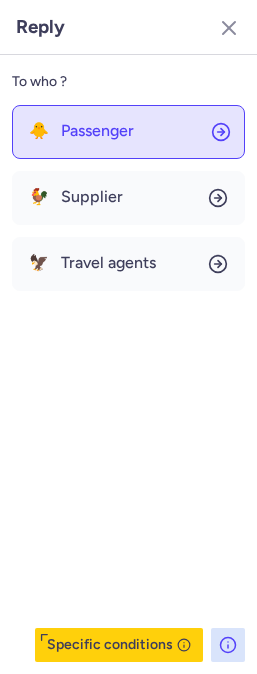 click on "🐥 Passenger" 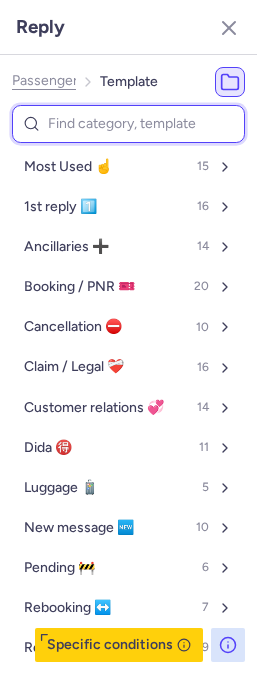 click at bounding box center (128, 124) 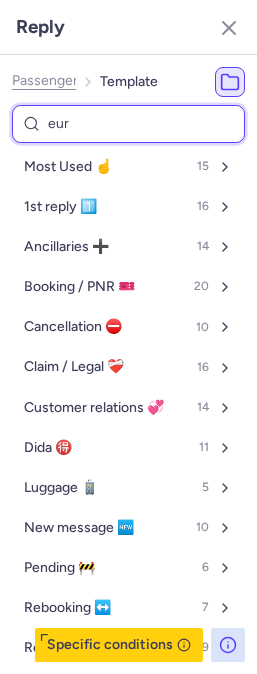 type on "euro" 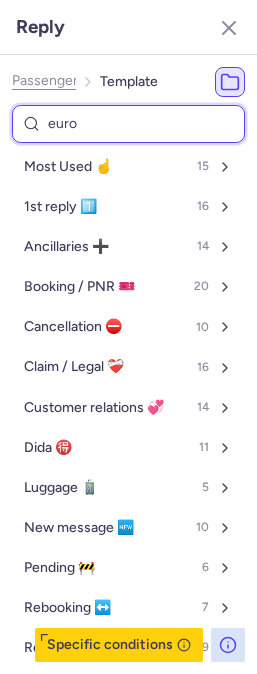 select on "en" 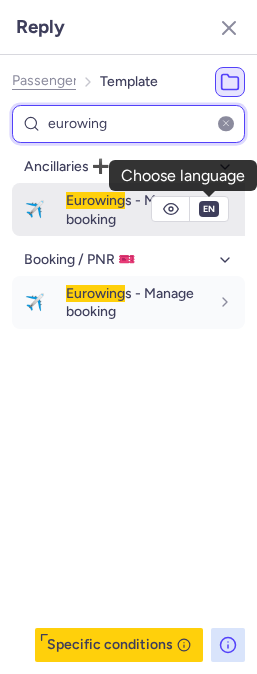 type on "eurowing" 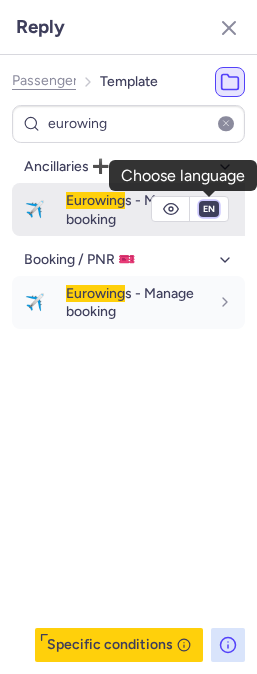click on "fr en de nl pt es it ru" at bounding box center (209, 209) 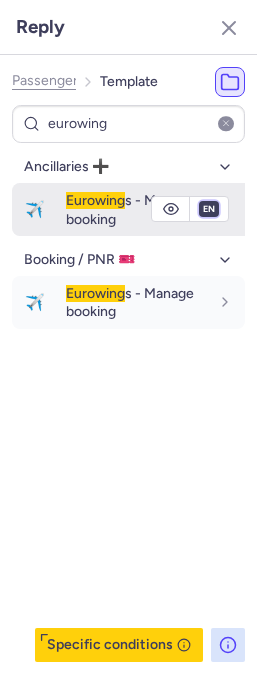 select on "de" 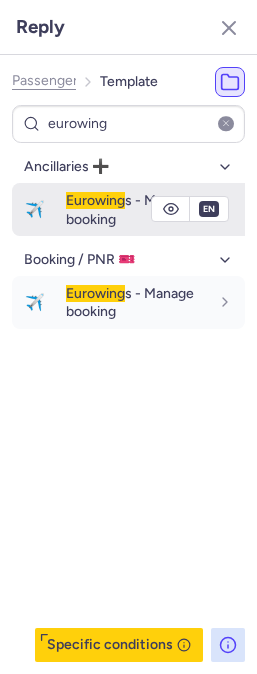 click on "fr en de nl pt es it ru" at bounding box center (209, 209) 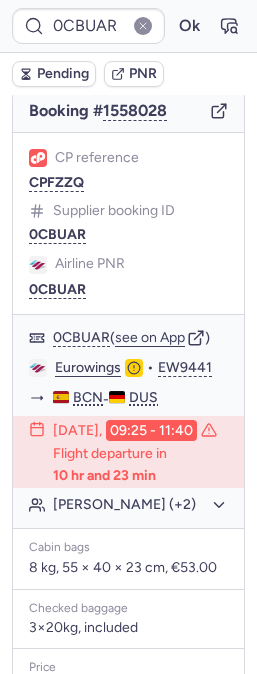 scroll, scrollTop: 178, scrollLeft: 0, axis: vertical 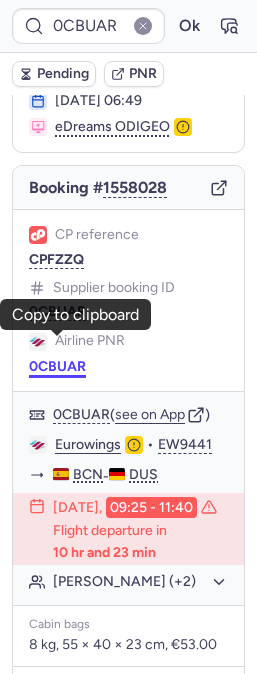 click on "0CBUAR" at bounding box center [57, 367] 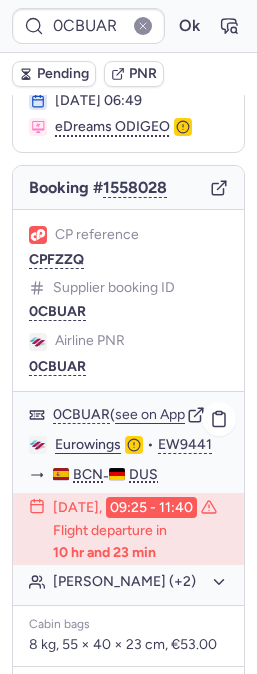click on "Eurowings" 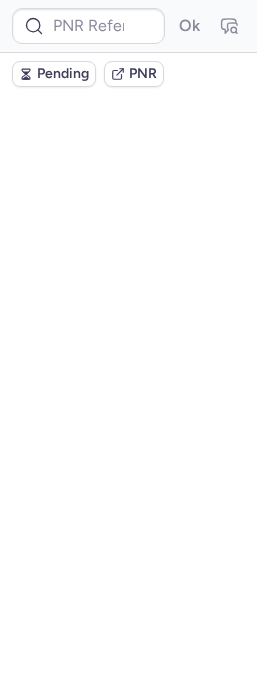 scroll, scrollTop: 0, scrollLeft: 0, axis: both 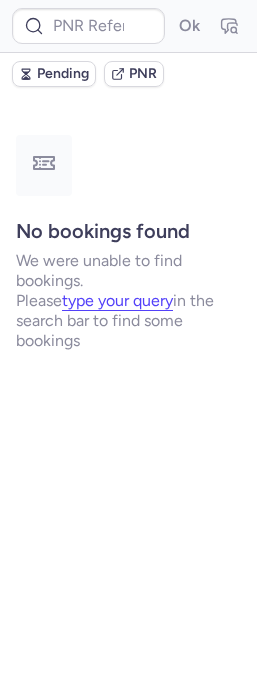 type on "CPR6P4" 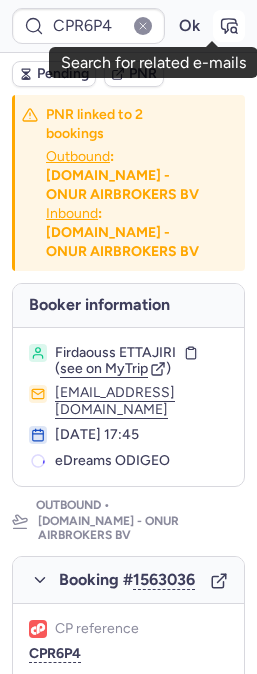 click 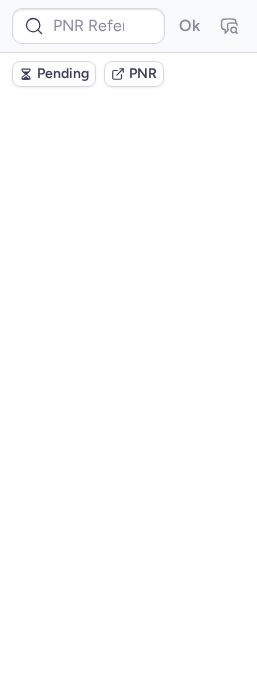scroll, scrollTop: 0, scrollLeft: 0, axis: both 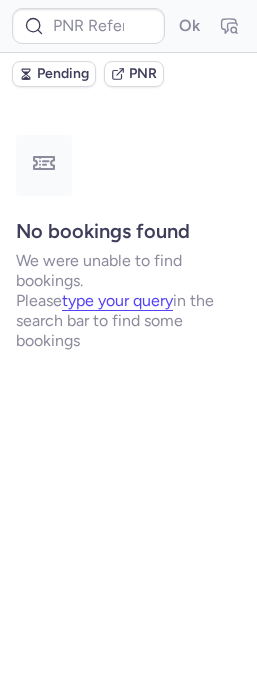 type on "DL378A" 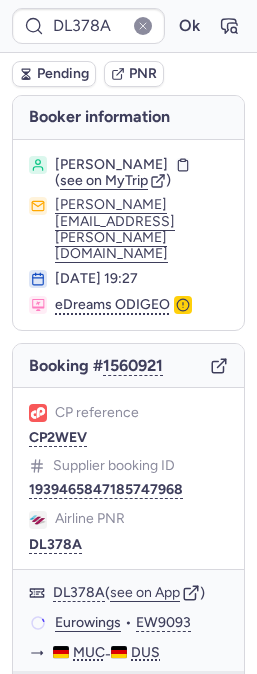type on "1939465847185747968" 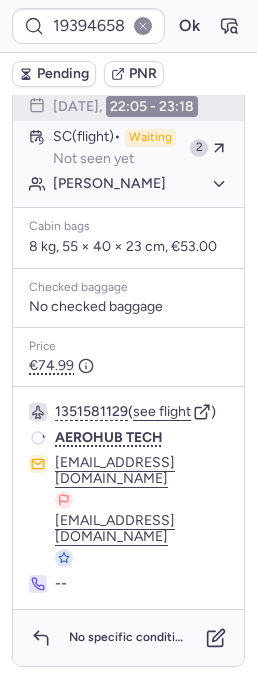 scroll, scrollTop: 580, scrollLeft: 0, axis: vertical 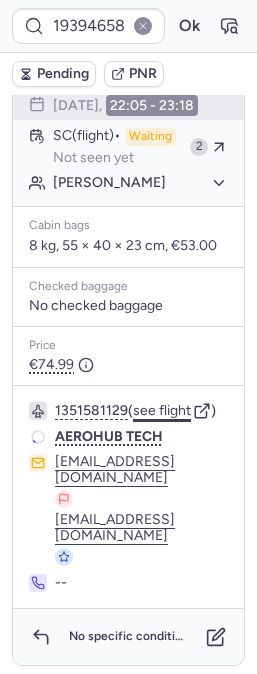 click on "see flight" 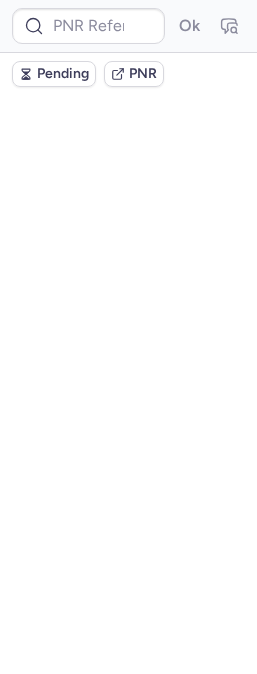 scroll, scrollTop: 0, scrollLeft: 0, axis: both 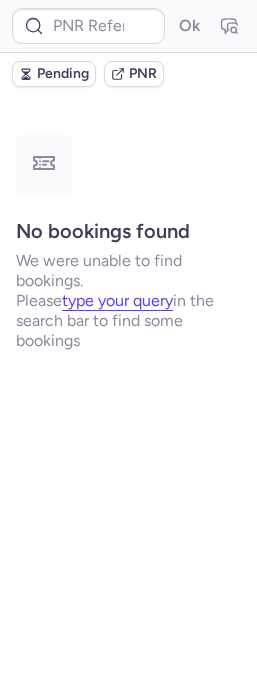 type on "CPP9BK" 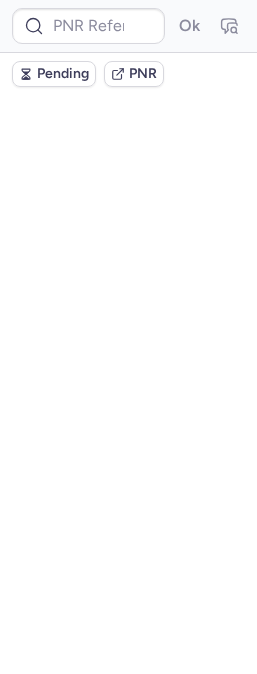 scroll, scrollTop: 0, scrollLeft: 0, axis: both 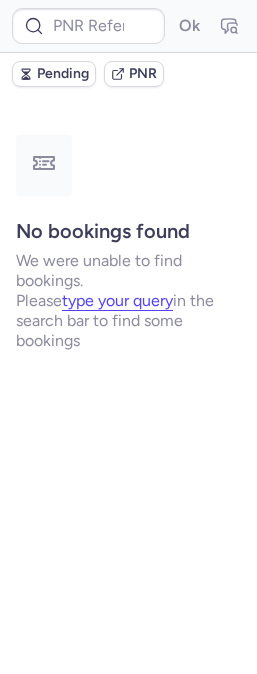 type on "CPRD6M" 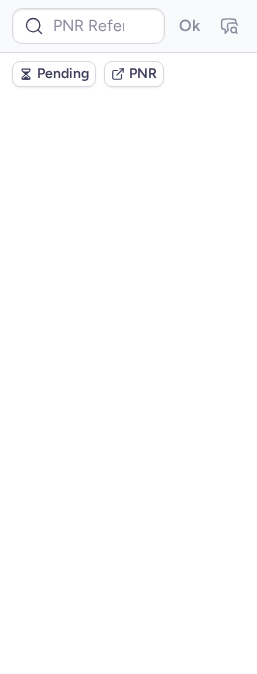 scroll, scrollTop: 0, scrollLeft: 0, axis: both 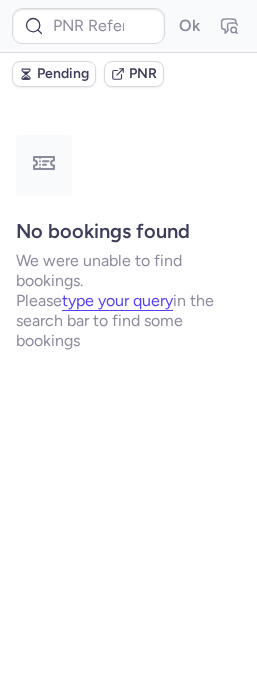 type on "CPGEZK" 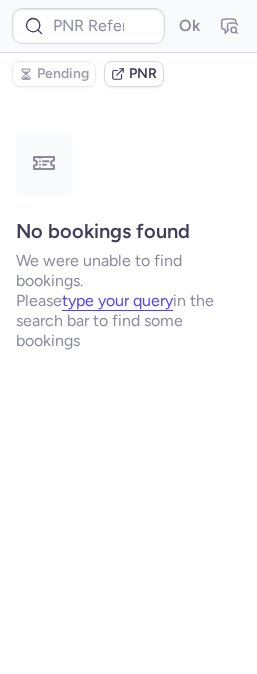 type on "0CBUAR" 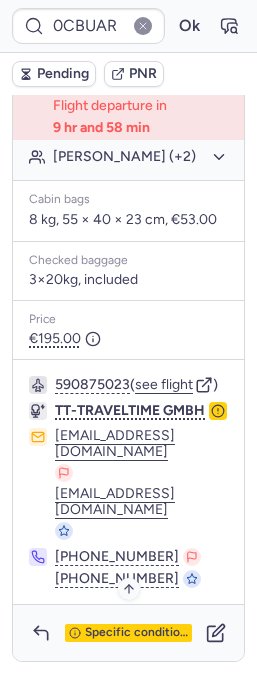 click on "Specific conditions" at bounding box center [136, 633] 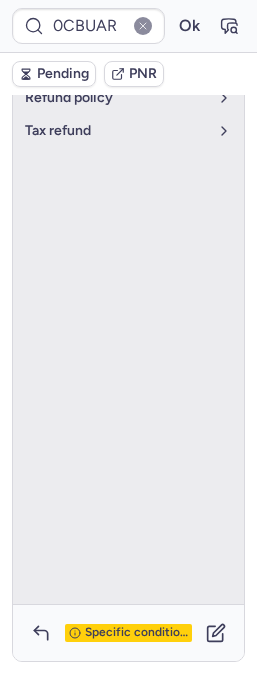 scroll, scrollTop: 134, scrollLeft: 0, axis: vertical 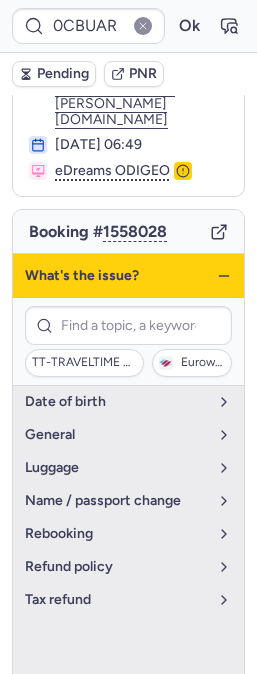 click 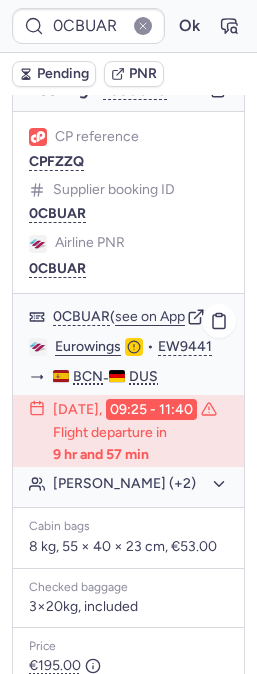 scroll, scrollTop: 245, scrollLeft: 0, axis: vertical 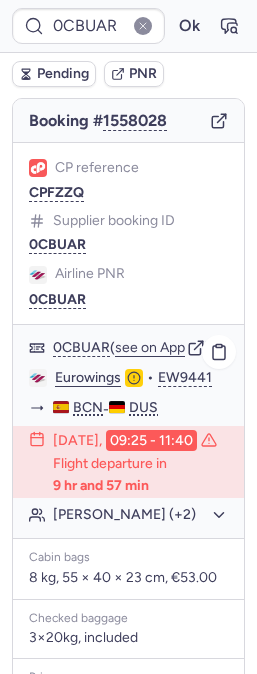 drag, startPoint x: 129, startPoint y: 542, endPoint x: 129, endPoint y: 517, distance: 25 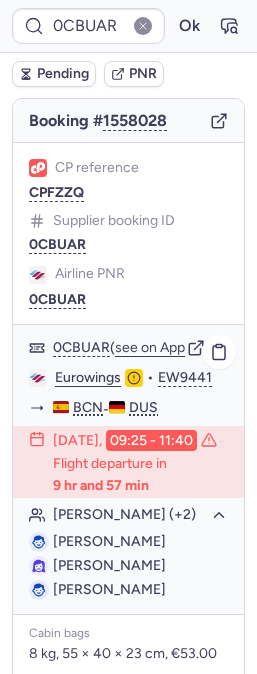 click on "Louis UPHUS (+2)" 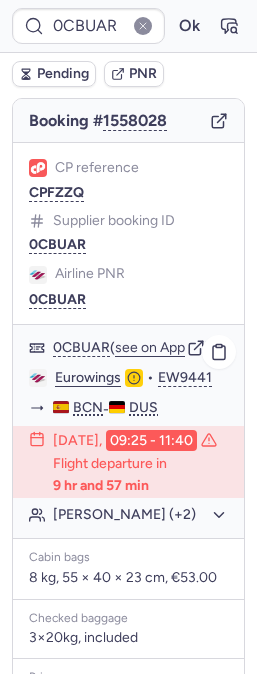 click on "Louis UPHUS (+2)" 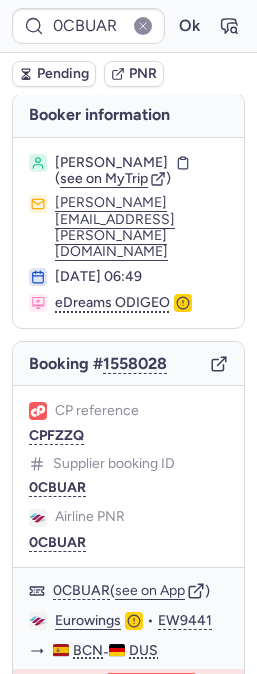 scroll, scrollTop: 0, scrollLeft: 0, axis: both 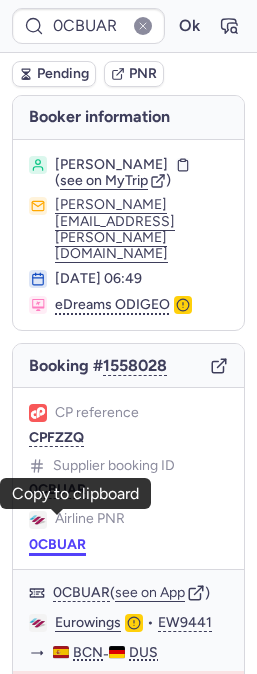 click on "0CBUAR" at bounding box center (57, 545) 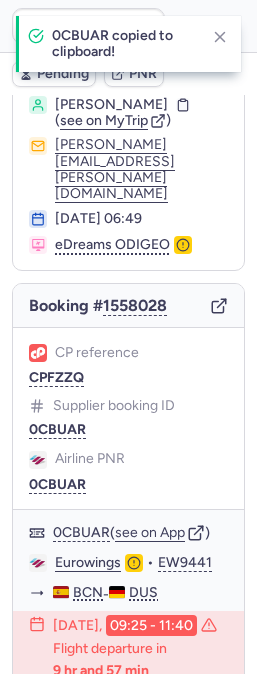 scroll, scrollTop: 333, scrollLeft: 0, axis: vertical 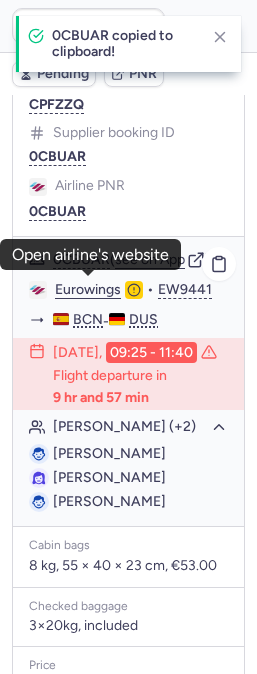 click on "Eurowings" 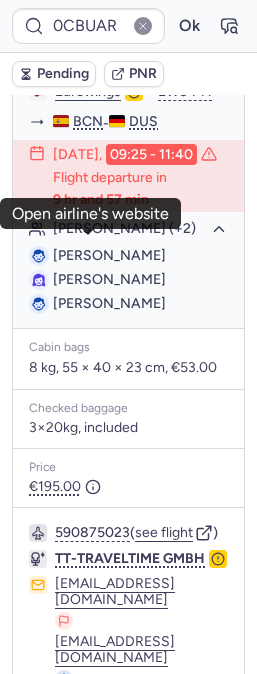 scroll, scrollTop: 555, scrollLeft: 0, axis: vertical 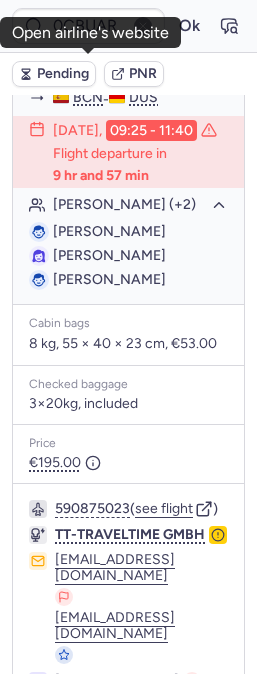 click on "Louis UPHUS" at bounding box center [109, 231] 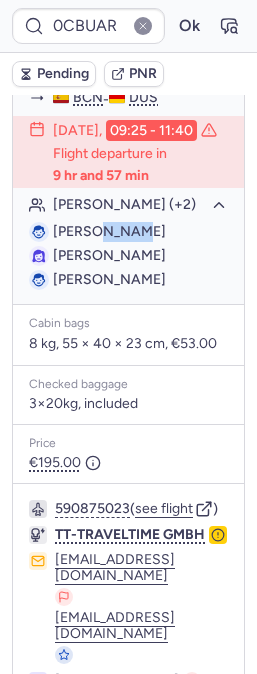 click on "Louis UPHUS" at bounding box center (109, 231) 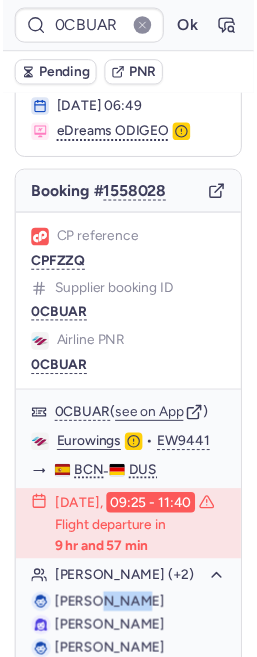 scroll, scrollTop: 0, scrollLeft: 0, axis: both 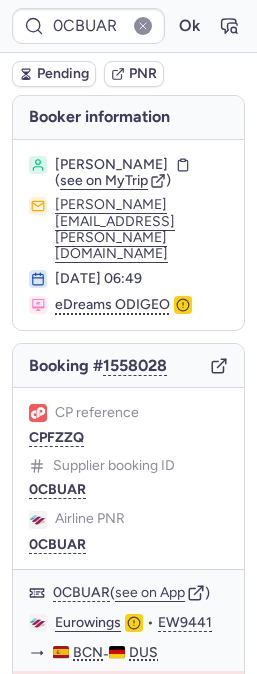 click on "Louis UPHUS  ( see on MyTrip  )  uphus.matilda@gmail.com 28 Jun 2025, 06:49 eDreams ODIGEO" at bounding box center (128, 235) 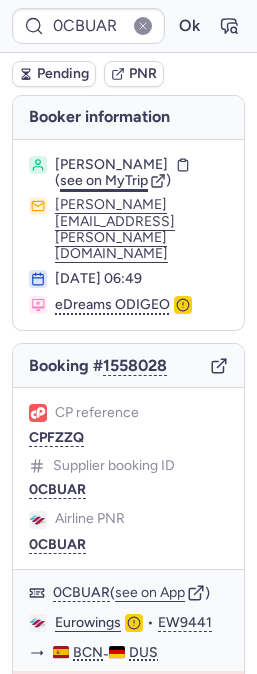 click on "see on MyTrip" at bounding box center [104, 180] 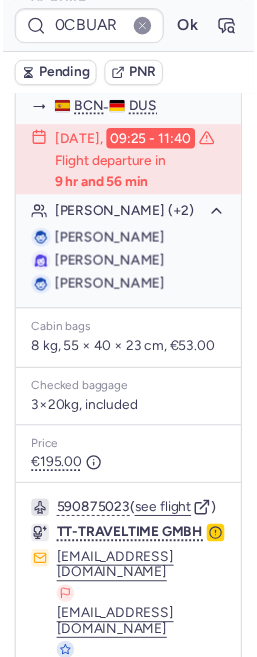 scroll, scrollTop: 716, scrollLeft: 0, axis: vertical 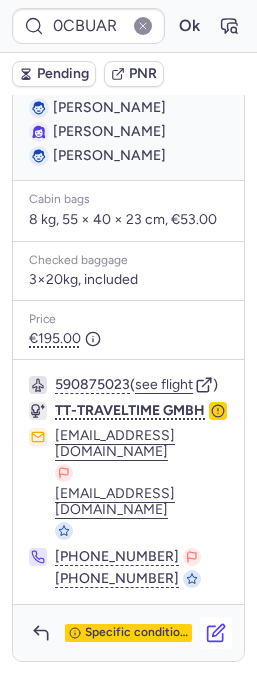 click 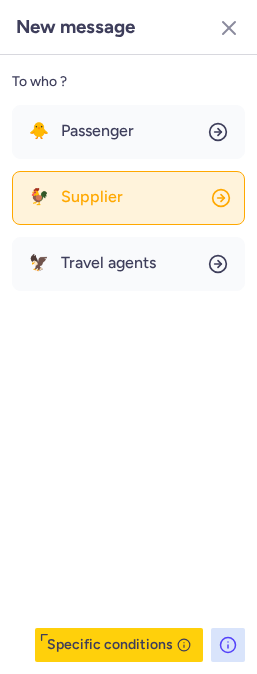 click on "🐓 Supplier" 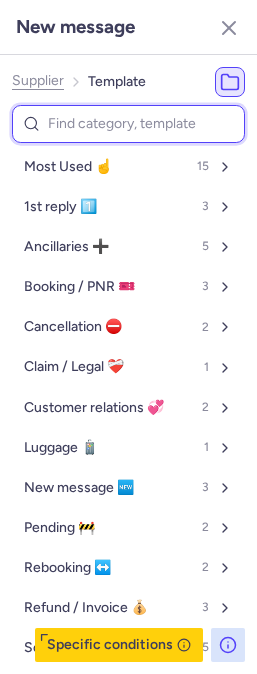 click at bounding box center (128, 124) 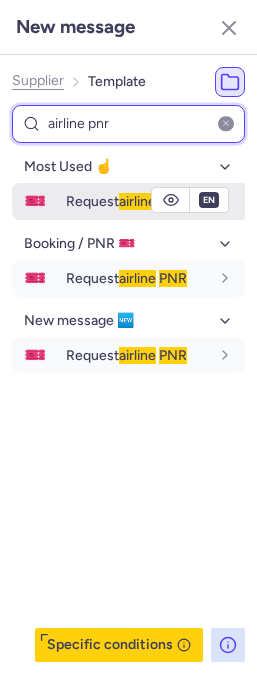 type on "airline pnr" 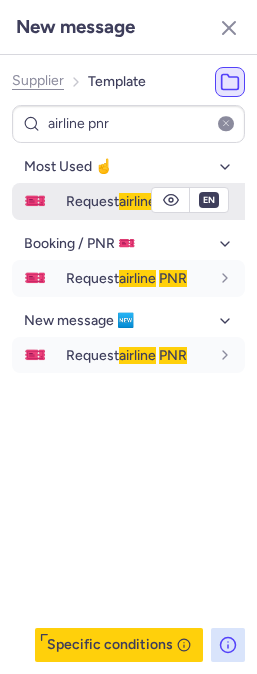 click on "Request  airline   PNR" at bounding box center (126, 201) 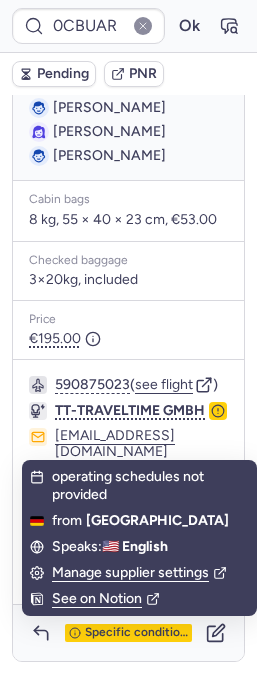 click on "Specific conditions" at bounding box center (136, 633) 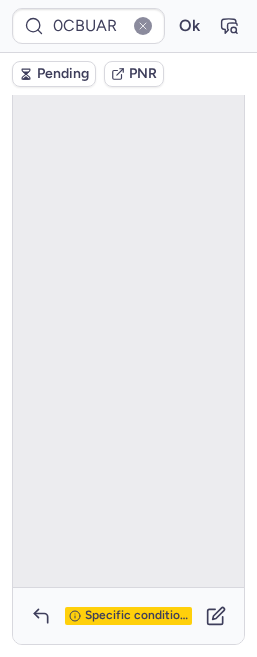 scroll, scrollTop: 134, scrollLeft: 0, axis: vertical 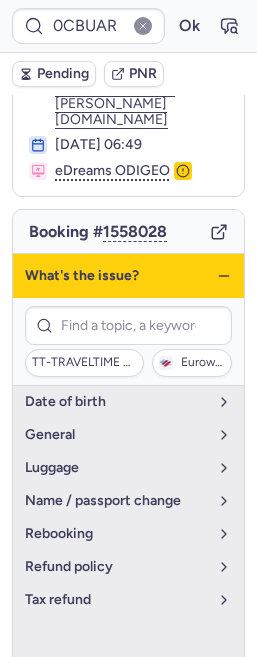 click 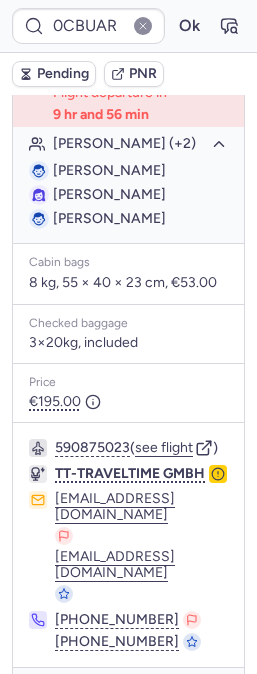 scroll, scrollTop: 716, scrollLeft: 0, axis: vertical 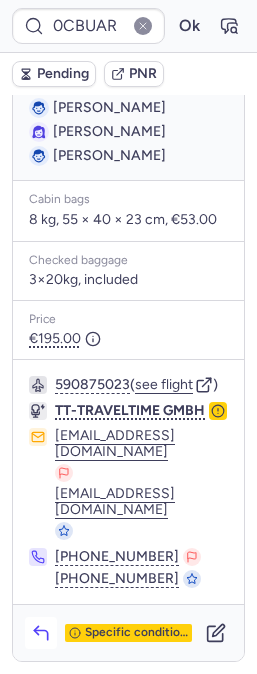 click at bounding box center [41, 633] 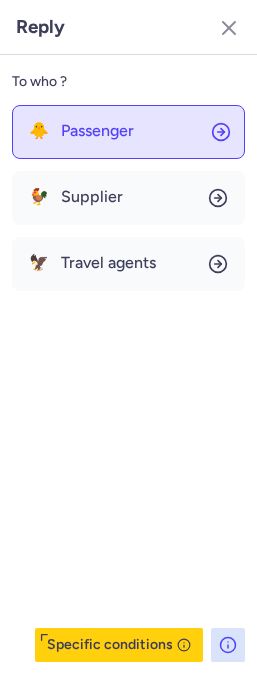 click on "🐥 Passenger" 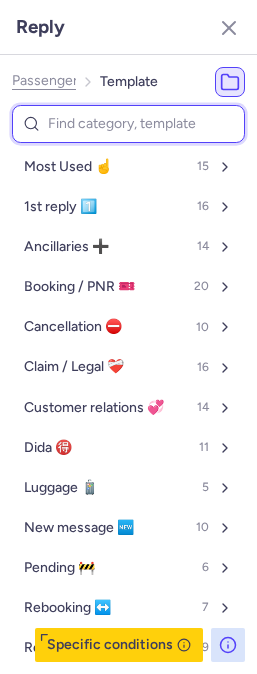 click at bounding box center (128, 124) 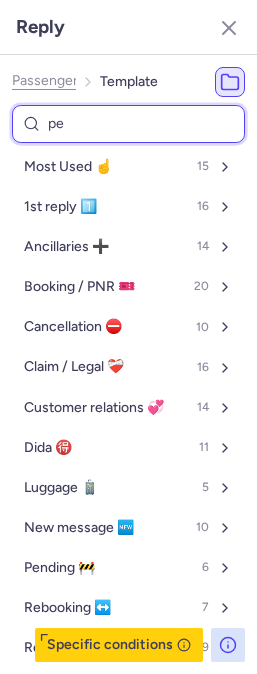 type on "pen" 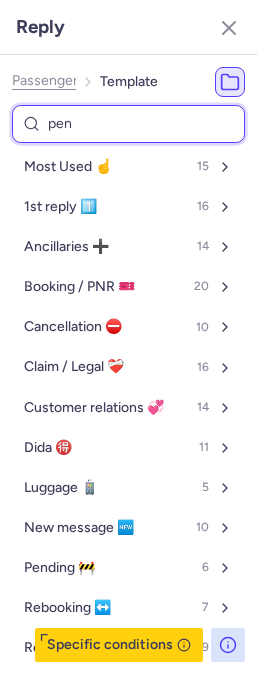 select on "de" 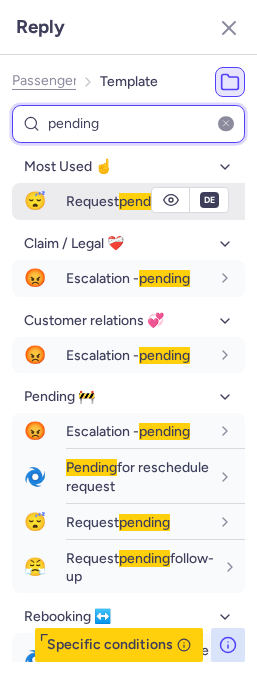 type on "pending" 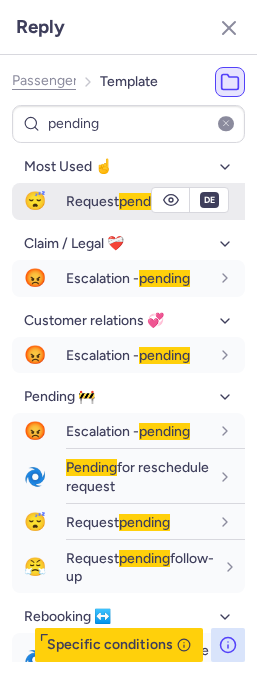 click on "Request  pending" at bounding box center (118, 201) 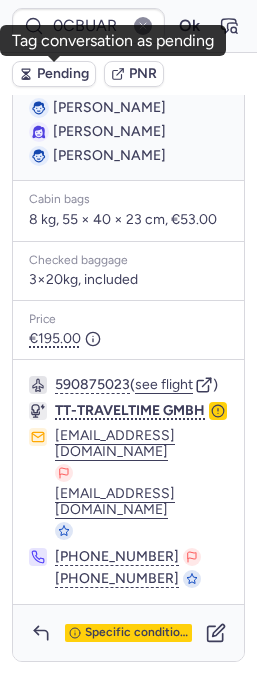 click on "Pending" at bounding box center [63, 74] 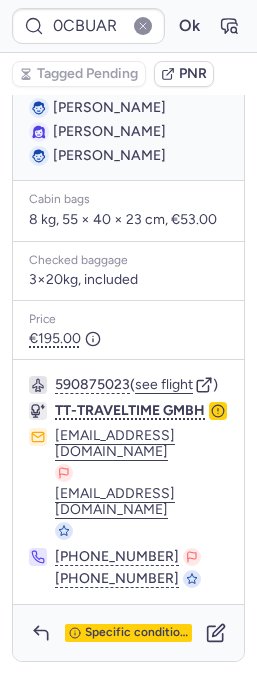 type on "7359436" 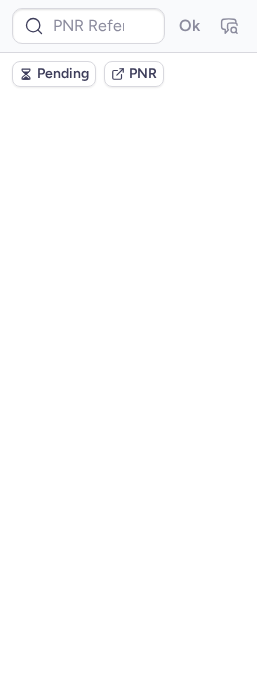 scroll, scrollTop: 0, scrollLeft: 0, axis: both 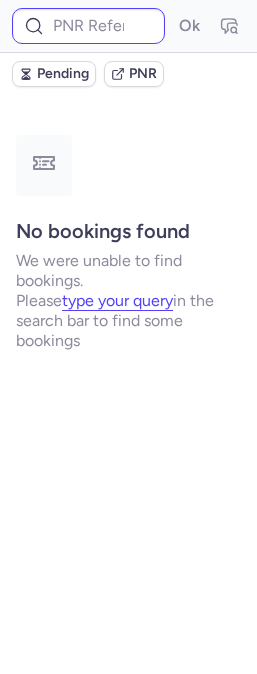 type on "7359436" 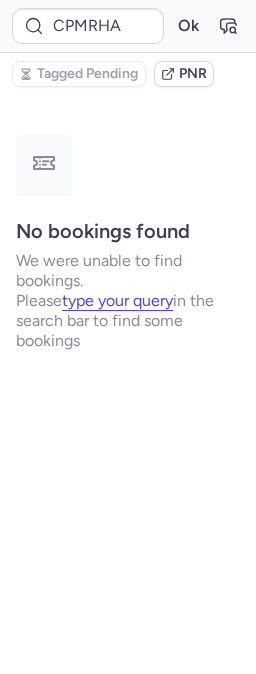 scroll, scrollTop: 0, scrollLeft: 0, axis: both 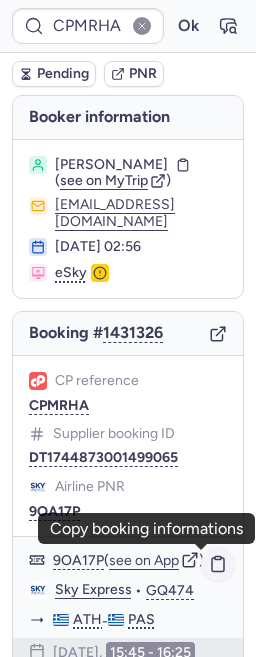 click 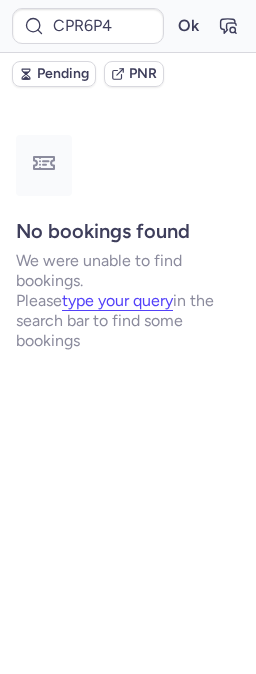 scroll, scrollTop: 0, scrollLeft: 0, axis: both 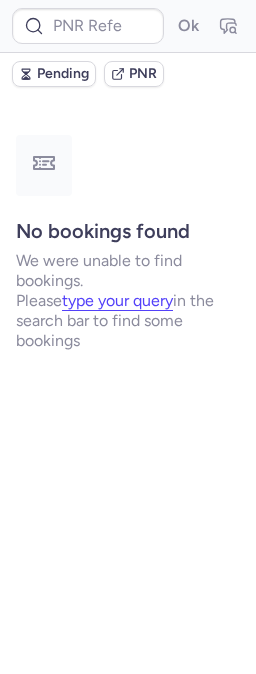 type on "CPFZZQ" 